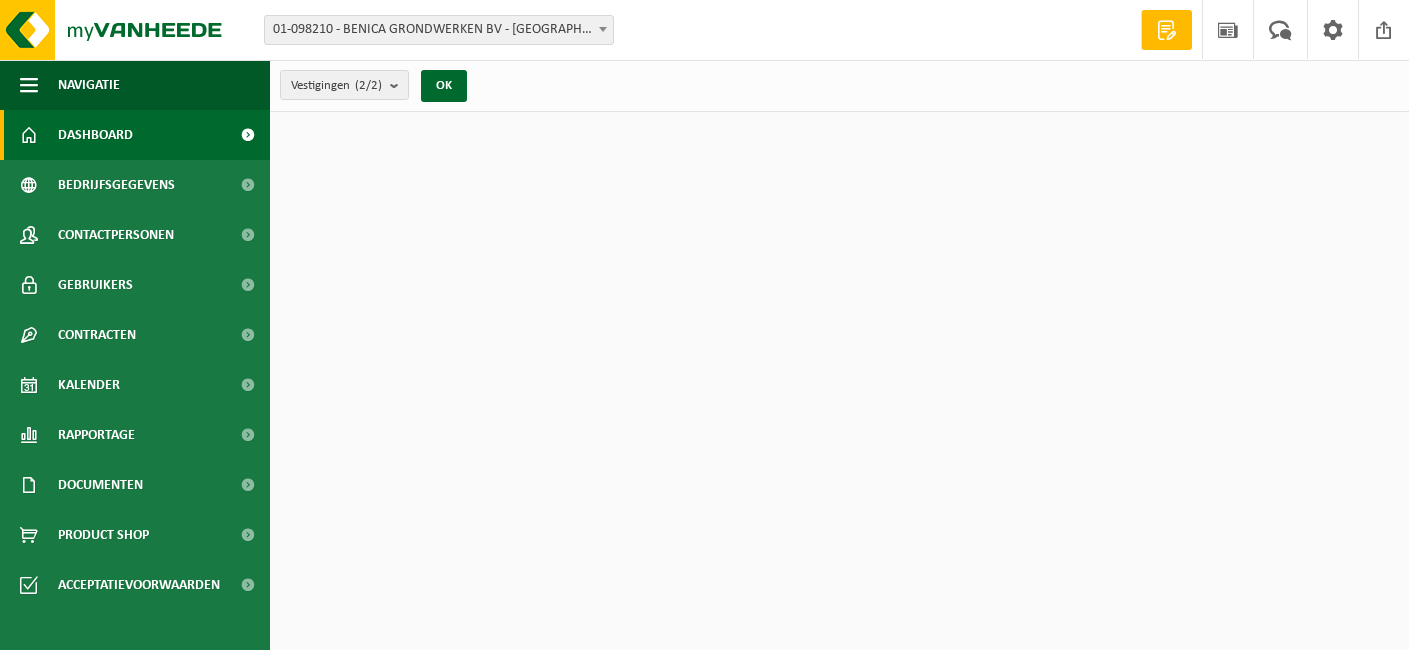 scroll, scrollTop: 0, scrollLeft: 0, axis: both 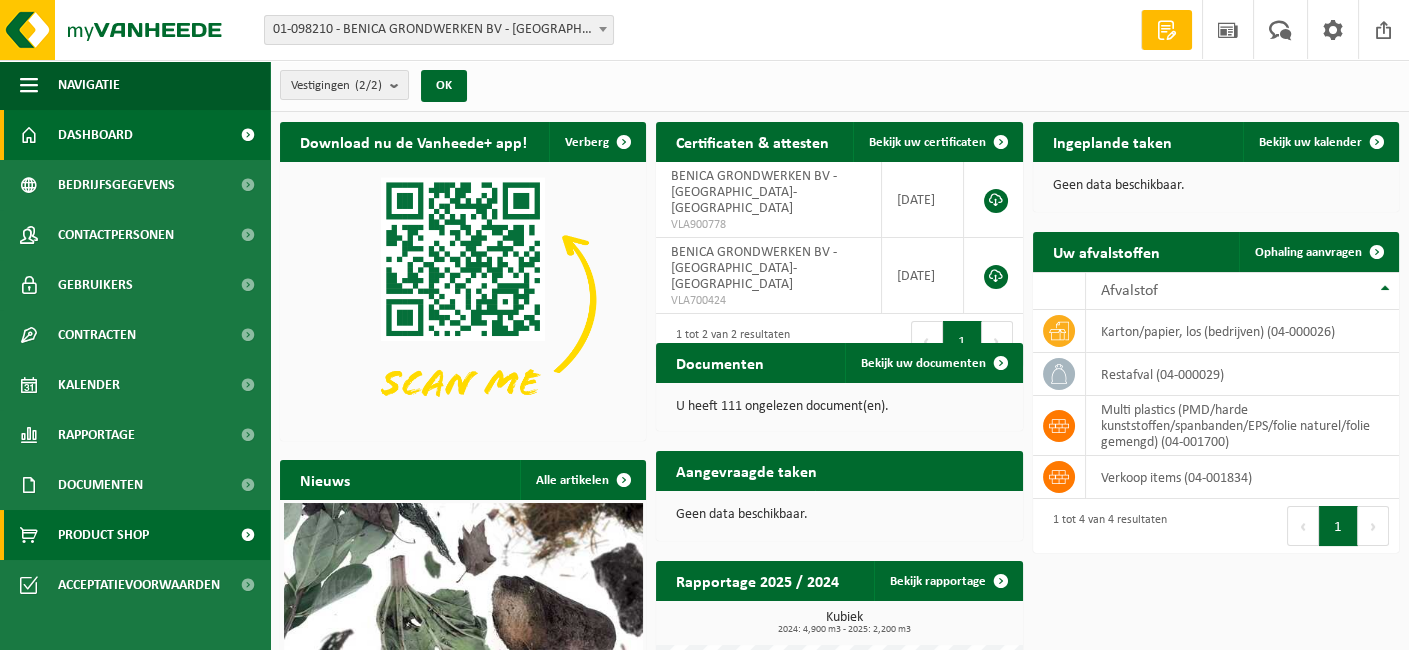 click on "Product Shop" at bounding box center (103, 535) 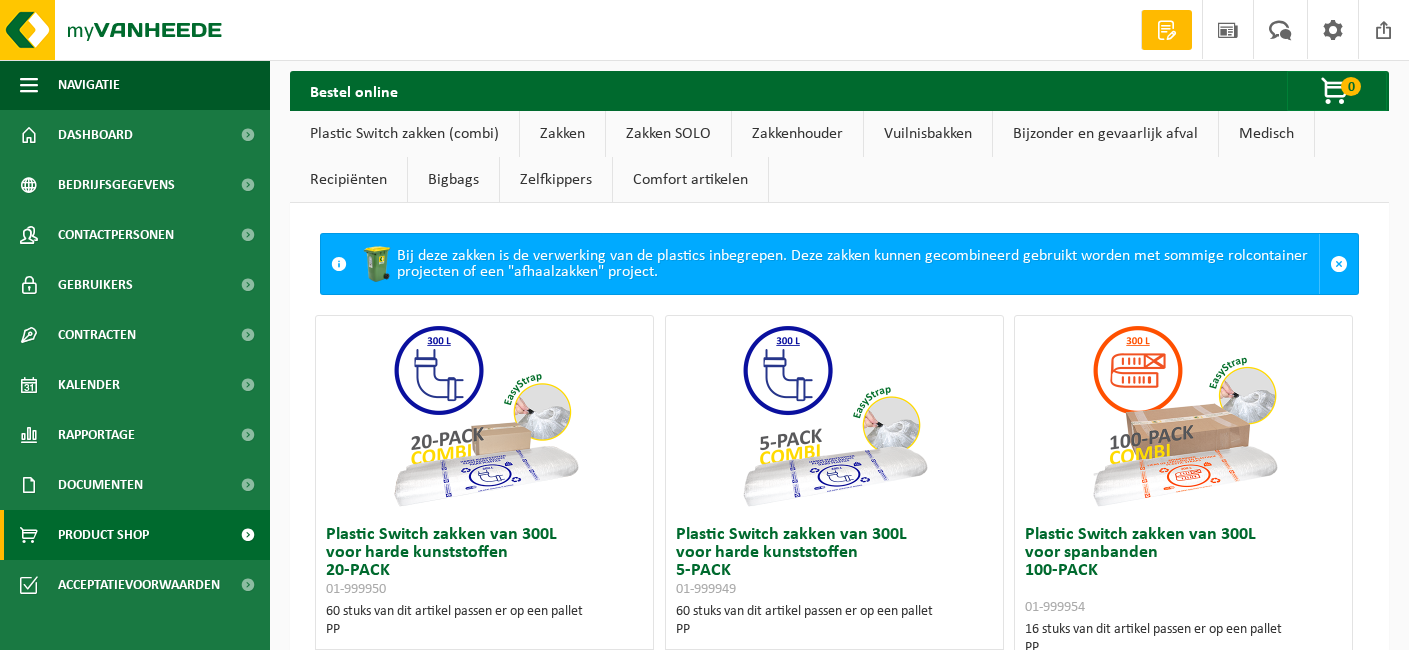 scroll, scrollTop: 0, scrollLeft: 0, axis: both 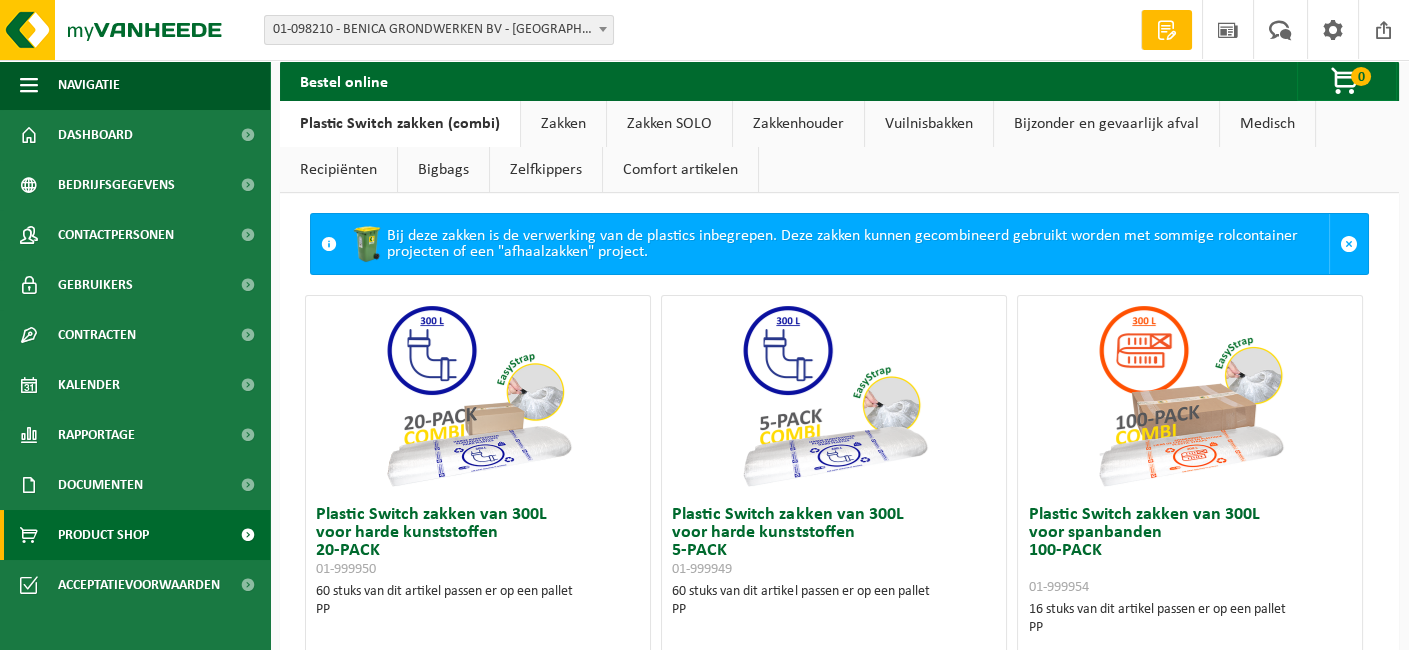 click on "Zakken" at bounding box center (563, 124) 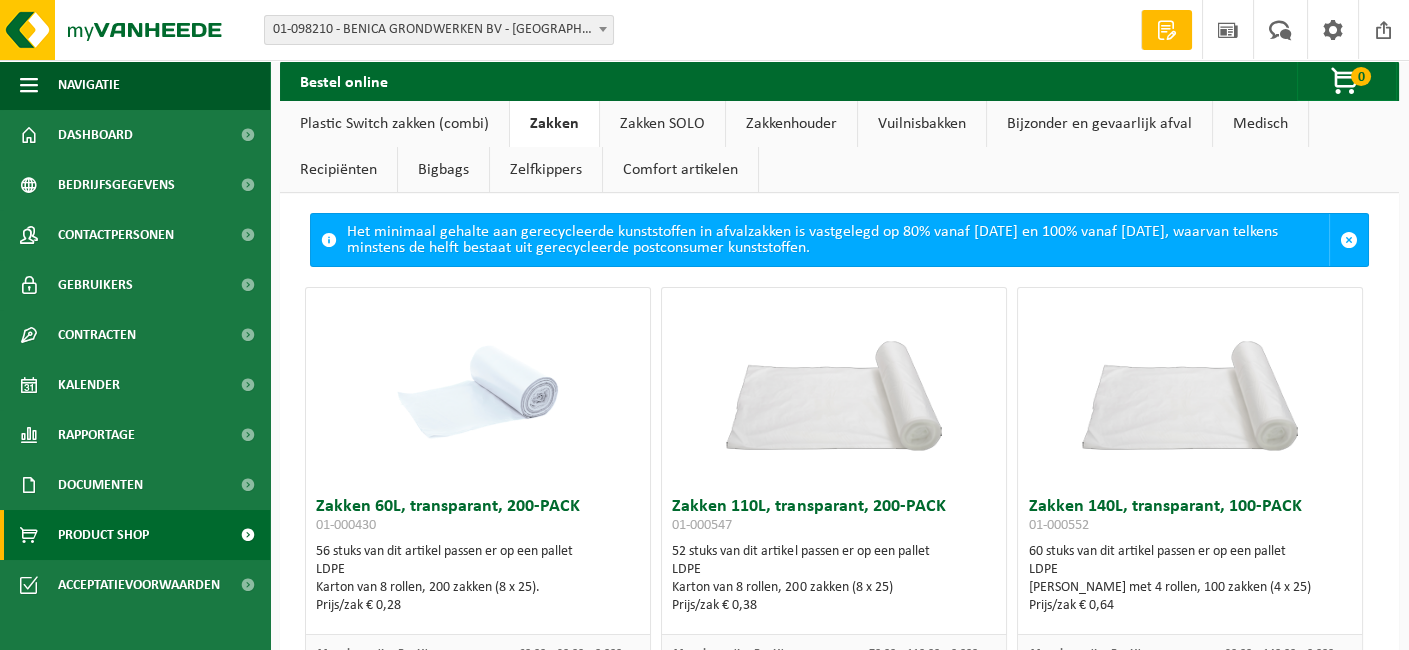 click on "Plastic Switch zakken (combi)" at bounding box center (394, 124) 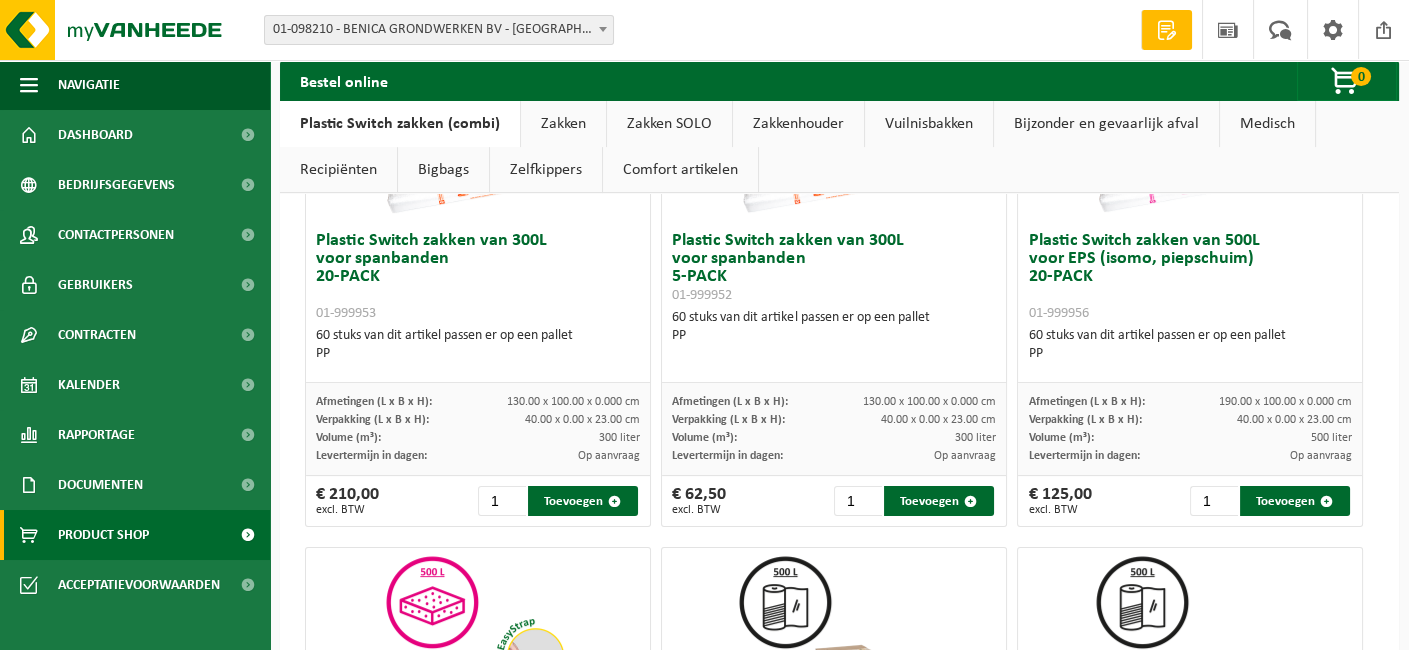 scroll, scrollTop: 720, scrollLeft: 0, axis: vertical 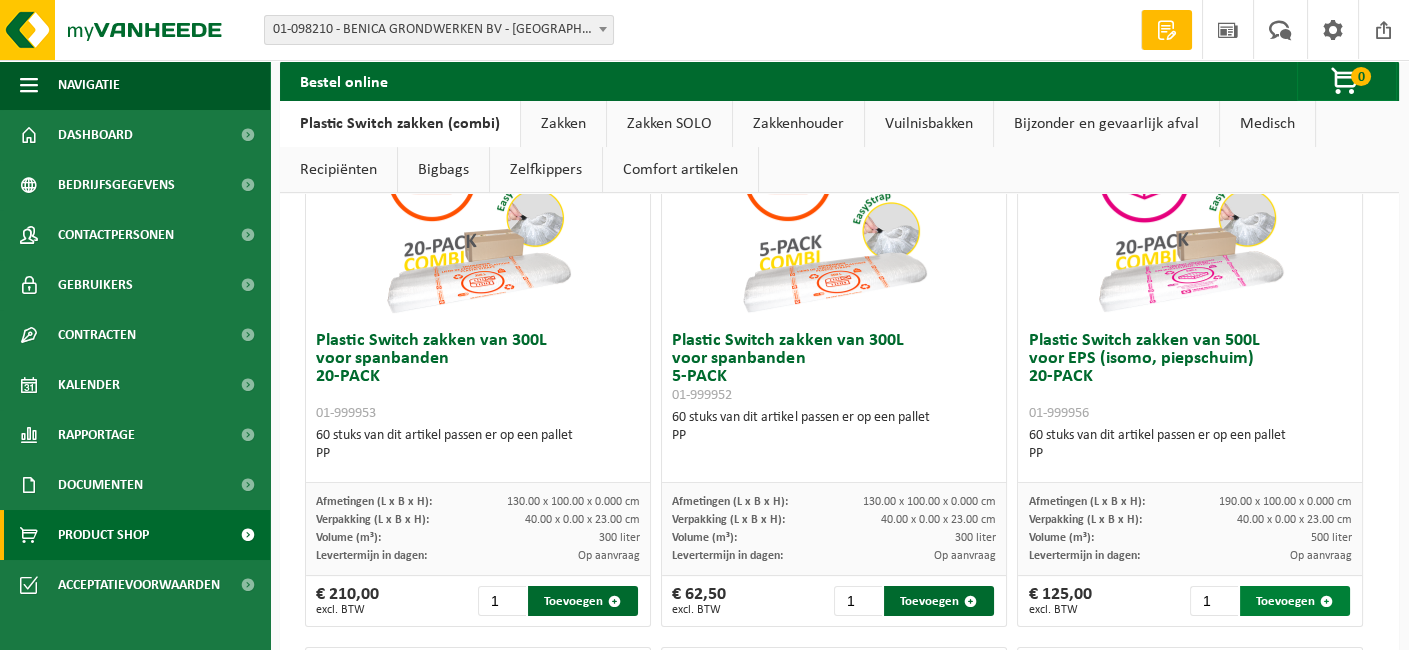 click on "Toevoegen" at bounding box center [1295, 601] 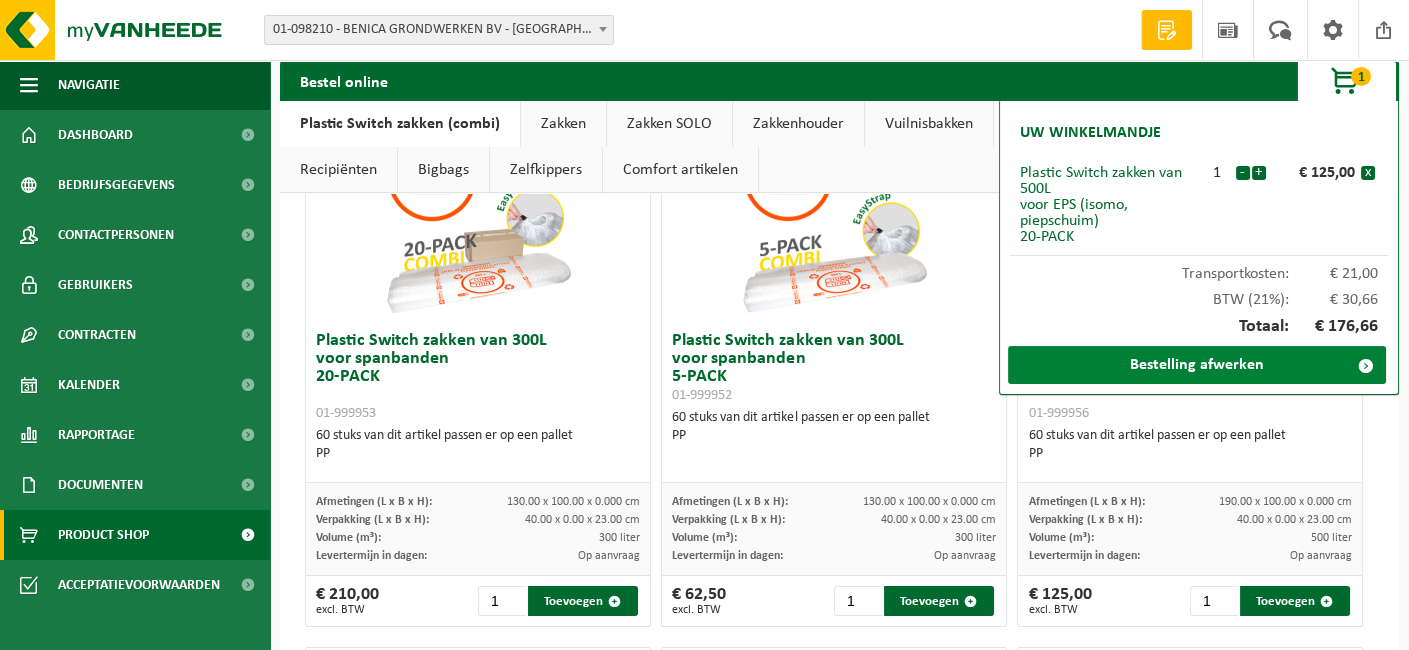 click on "Bestelling afwerken" at bounding box center (1197, 365) 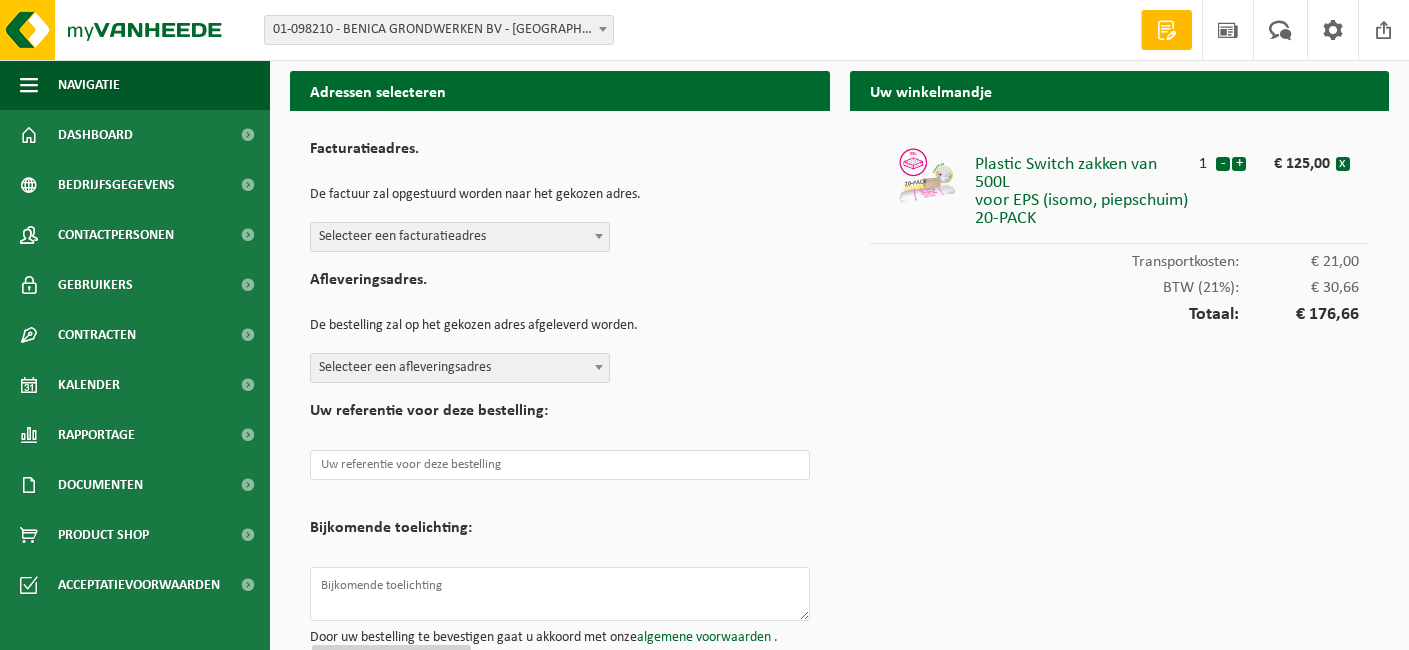 scroll, scrollTop: 0, scrollLeft: 0, axis: both 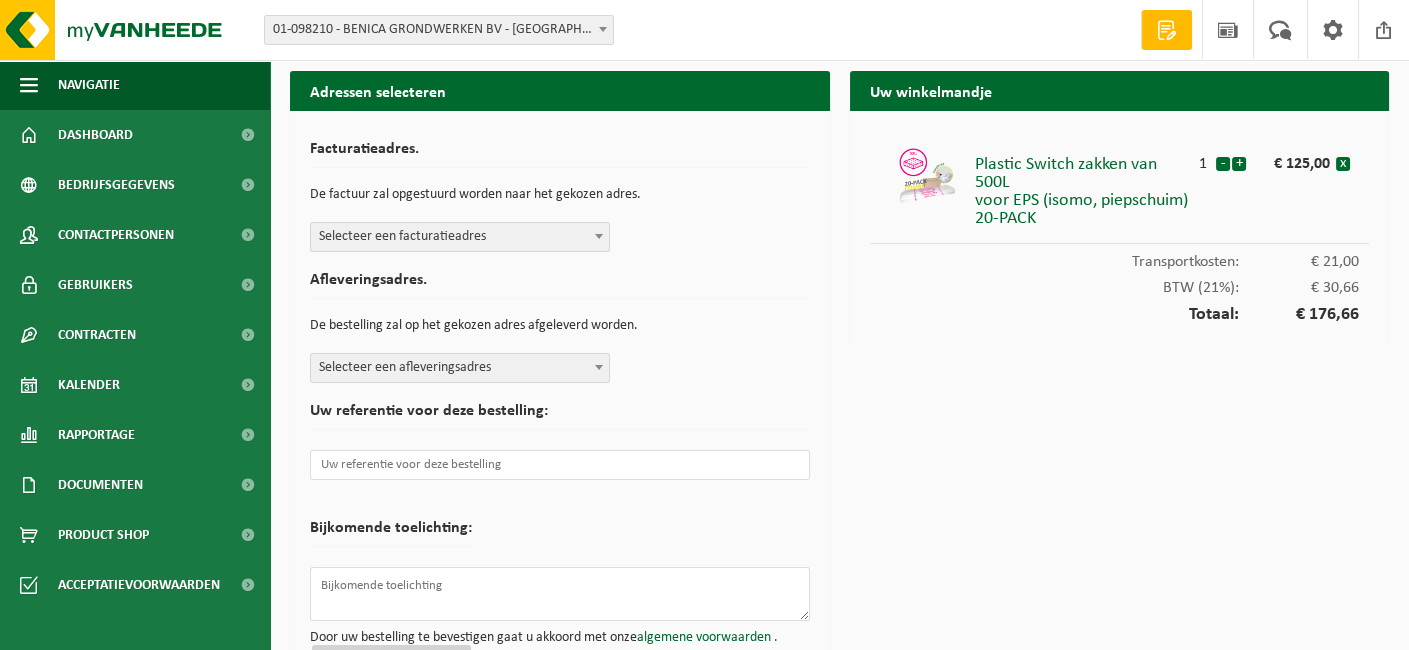 click at bounding box center (599, 236) 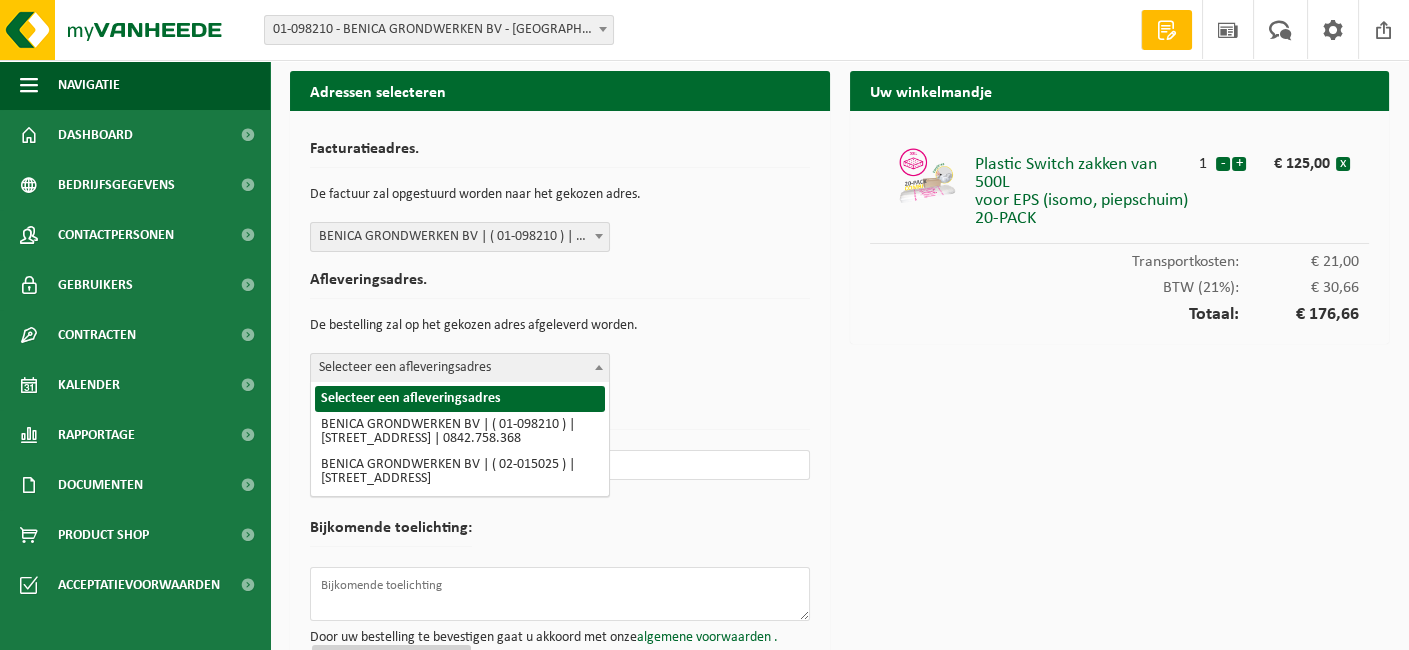 click at bounding box center (599, 367) 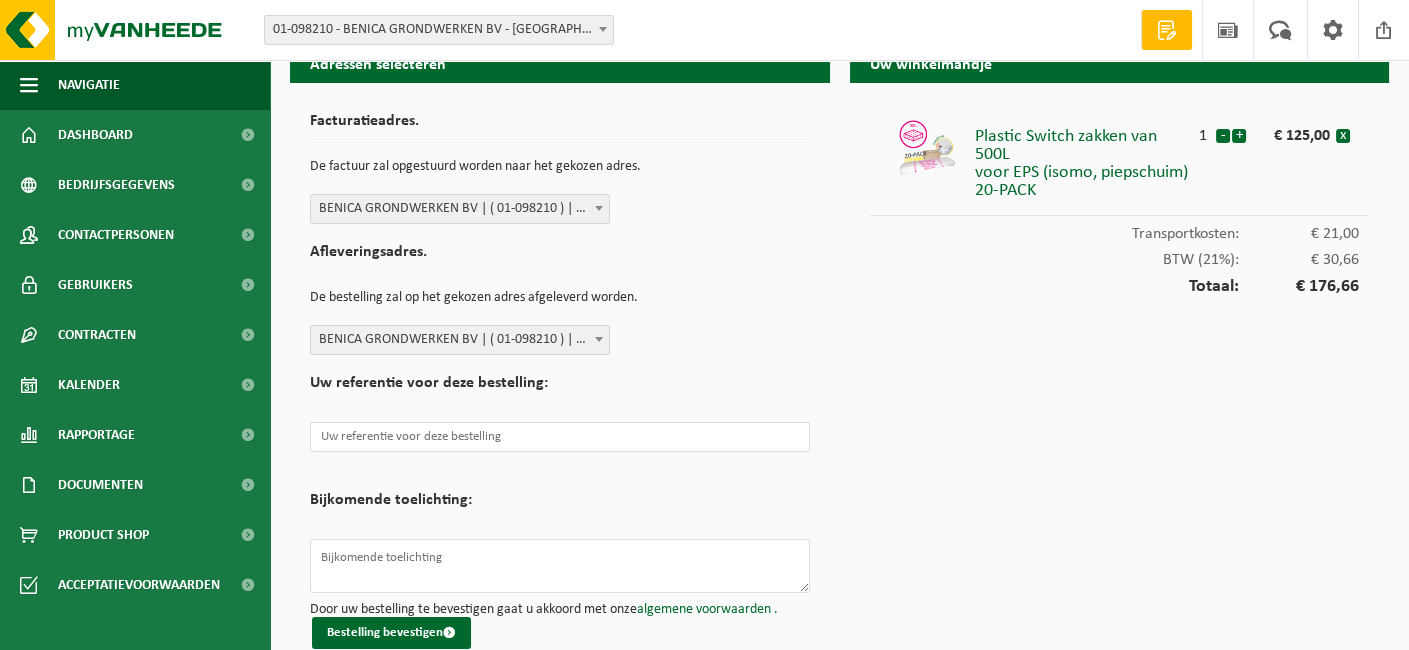 scroll, scrollTop: 55, scrollLeft: 0, axis: vertical 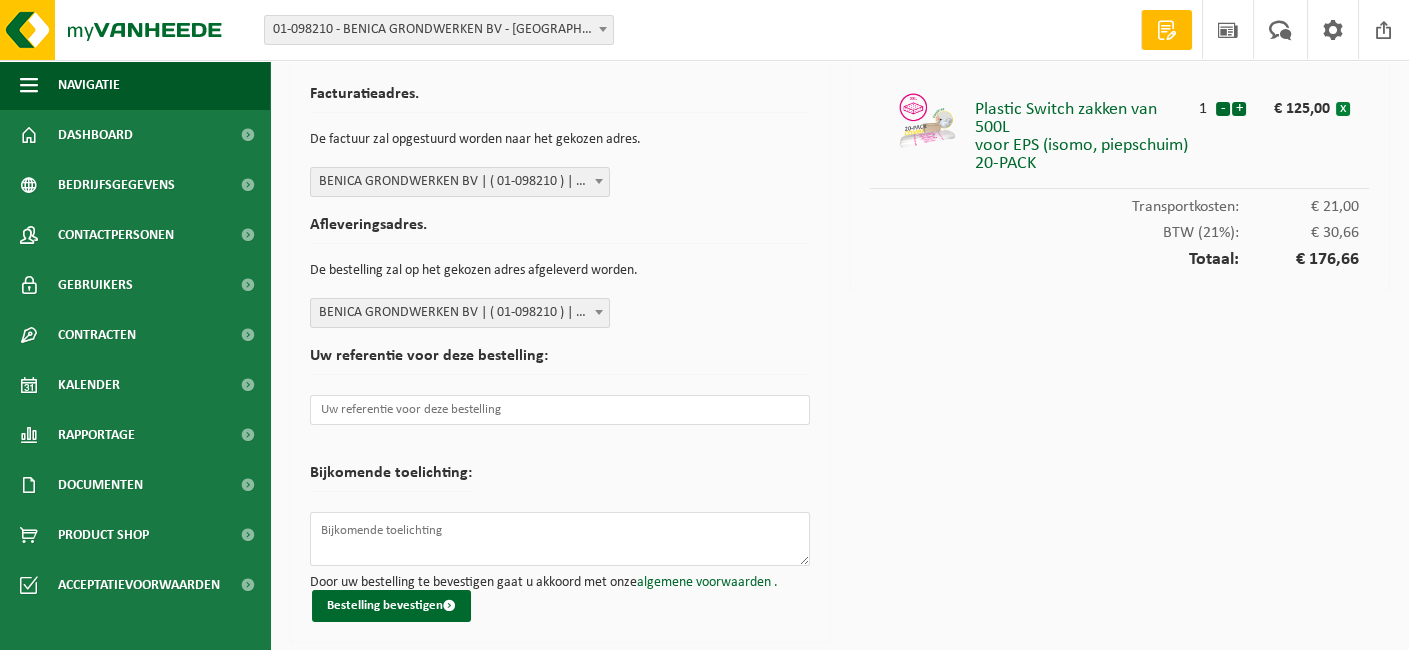 click on "x" at bounding box center (1343, 109) 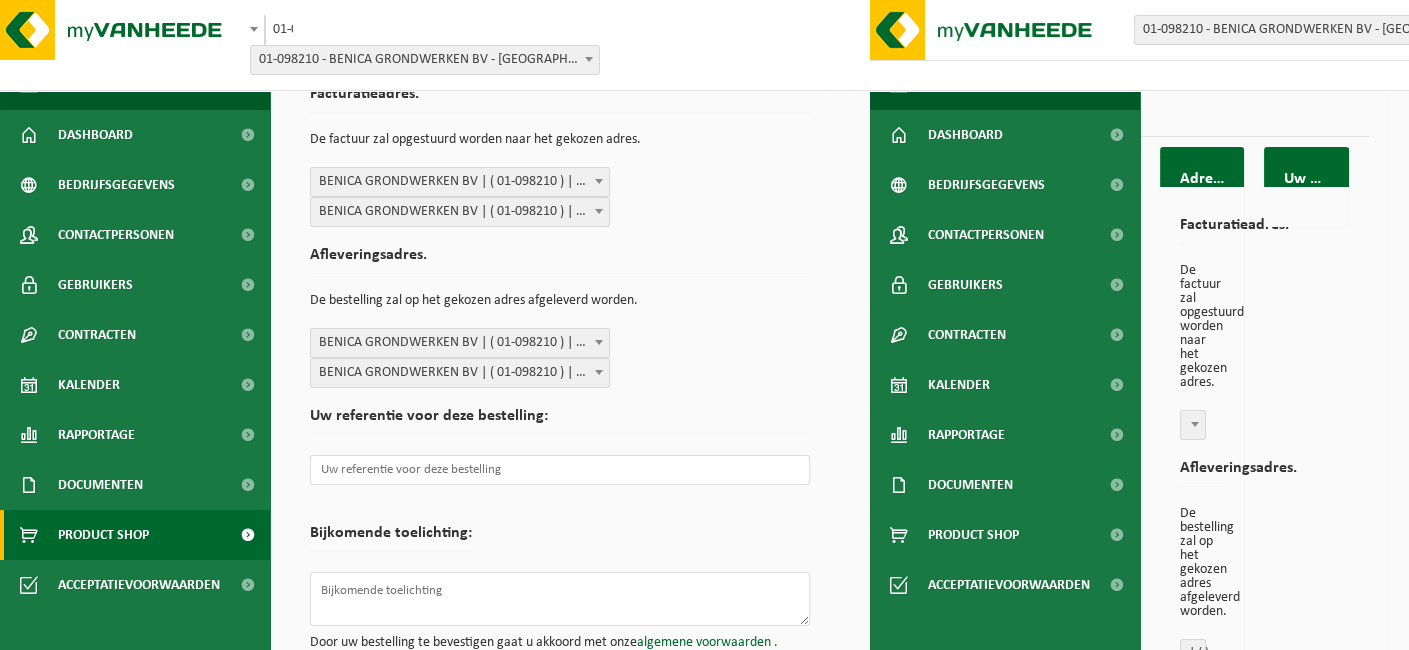 click on "Product Shop" at bounding box center (103, 535) 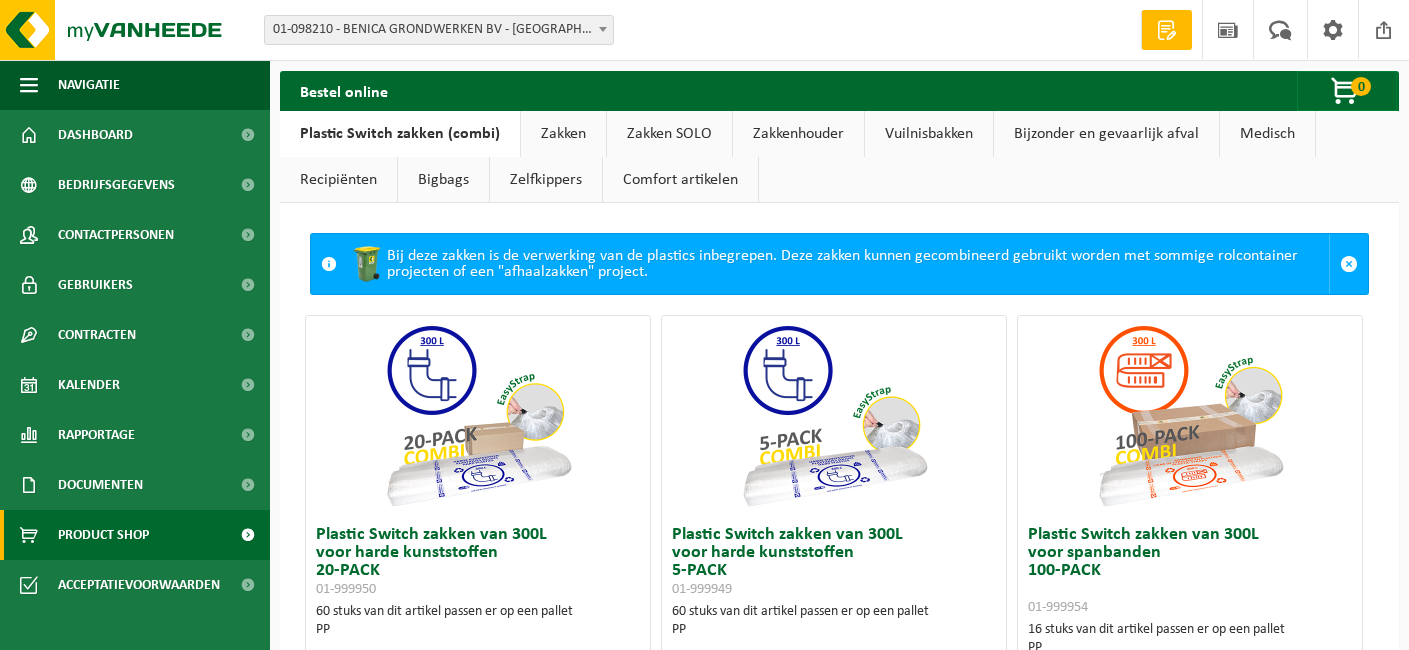 scroll, scrollTop: 0, scrollLeft: 0, axis: both 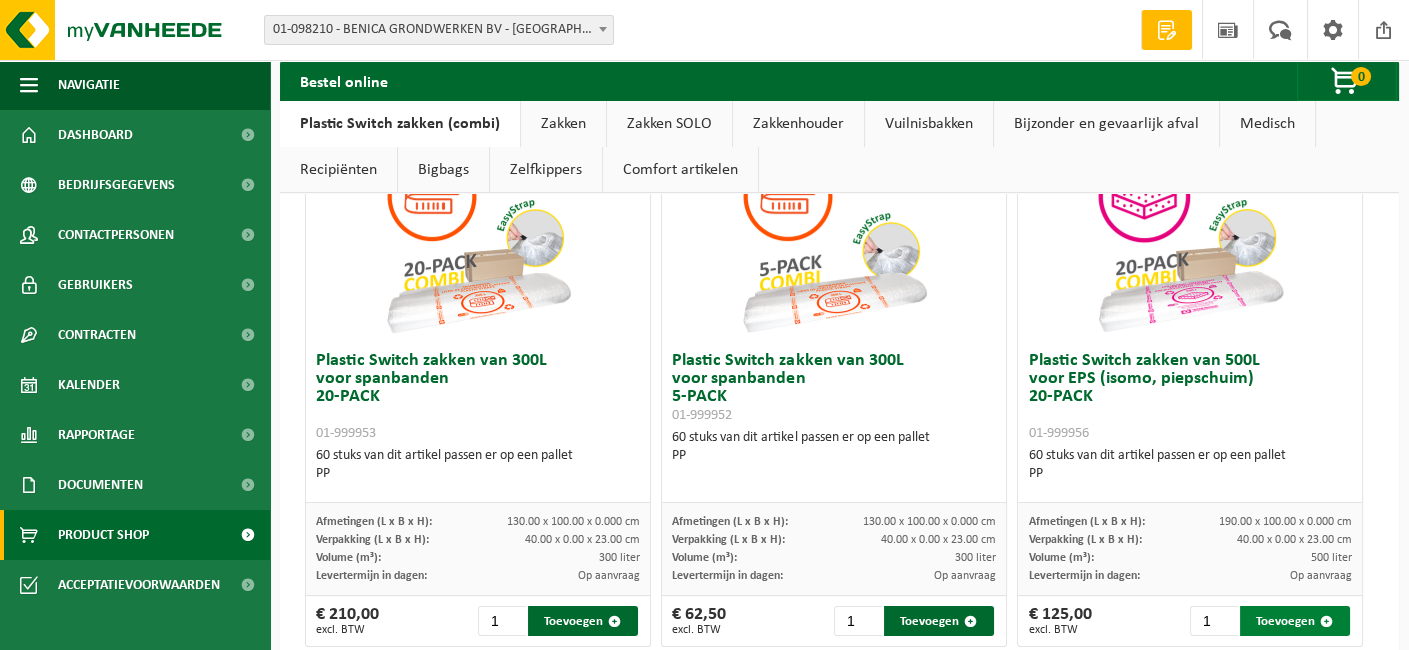 click on "Toevoegen" at bounding box center (1295, 621) 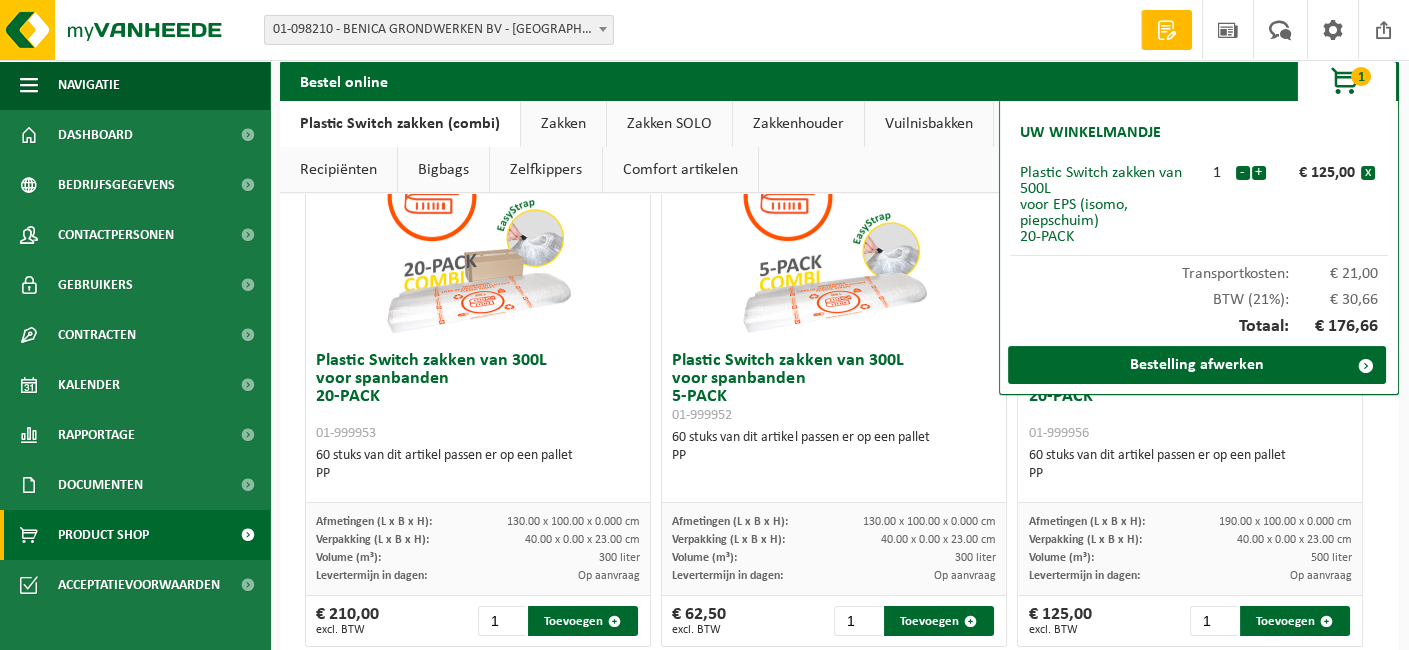click at bounding box center [1346, 82] 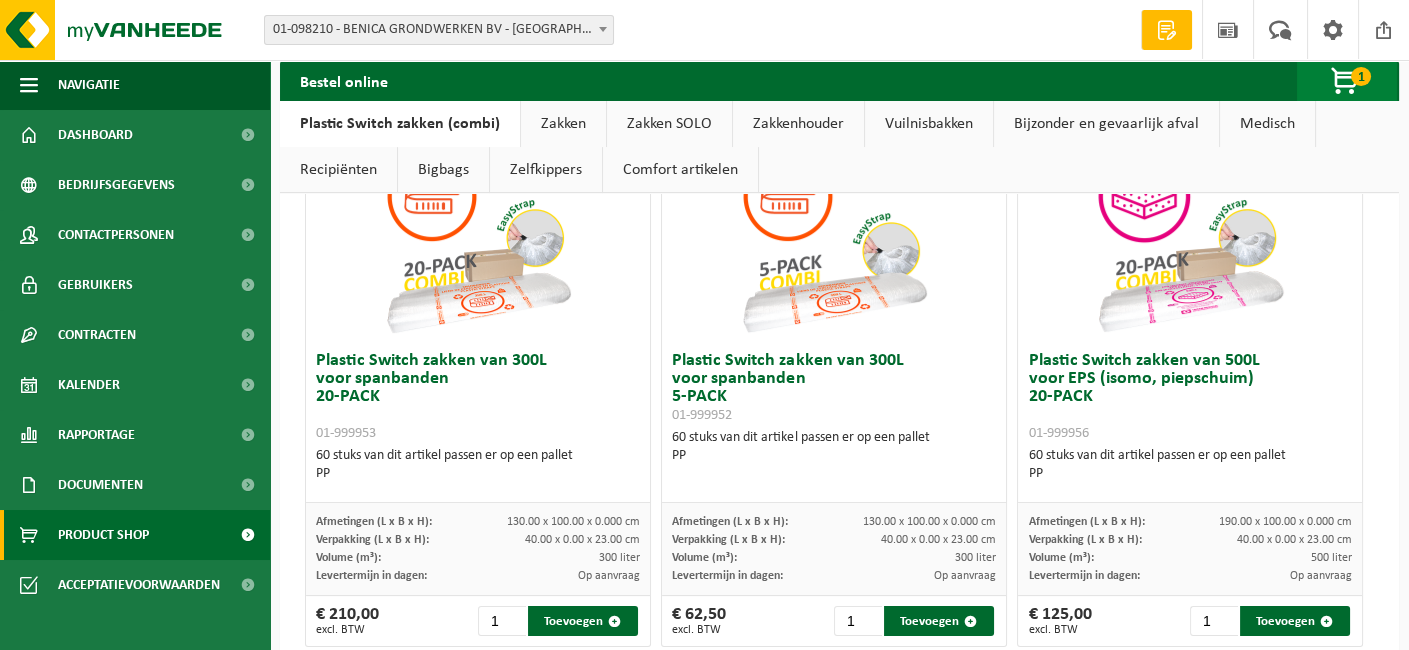 click at bounding box center [1346, 82] 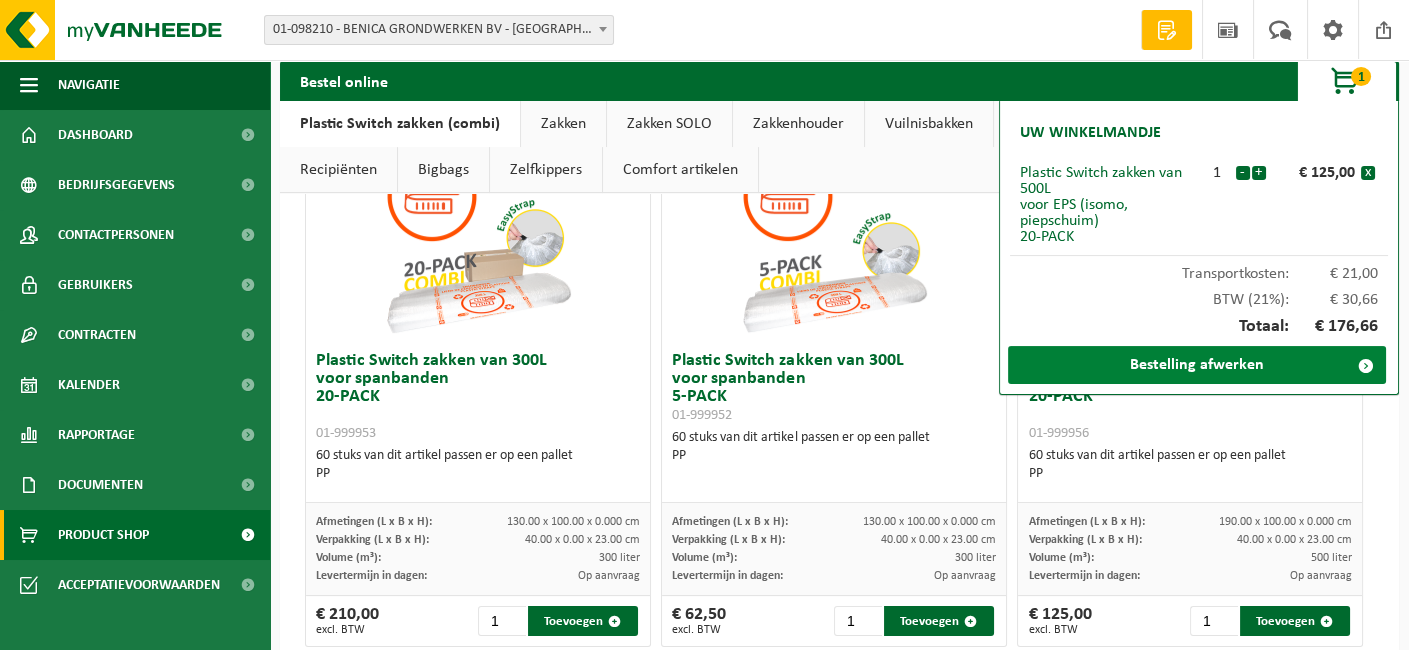 click at bounding box center [1366, 366] 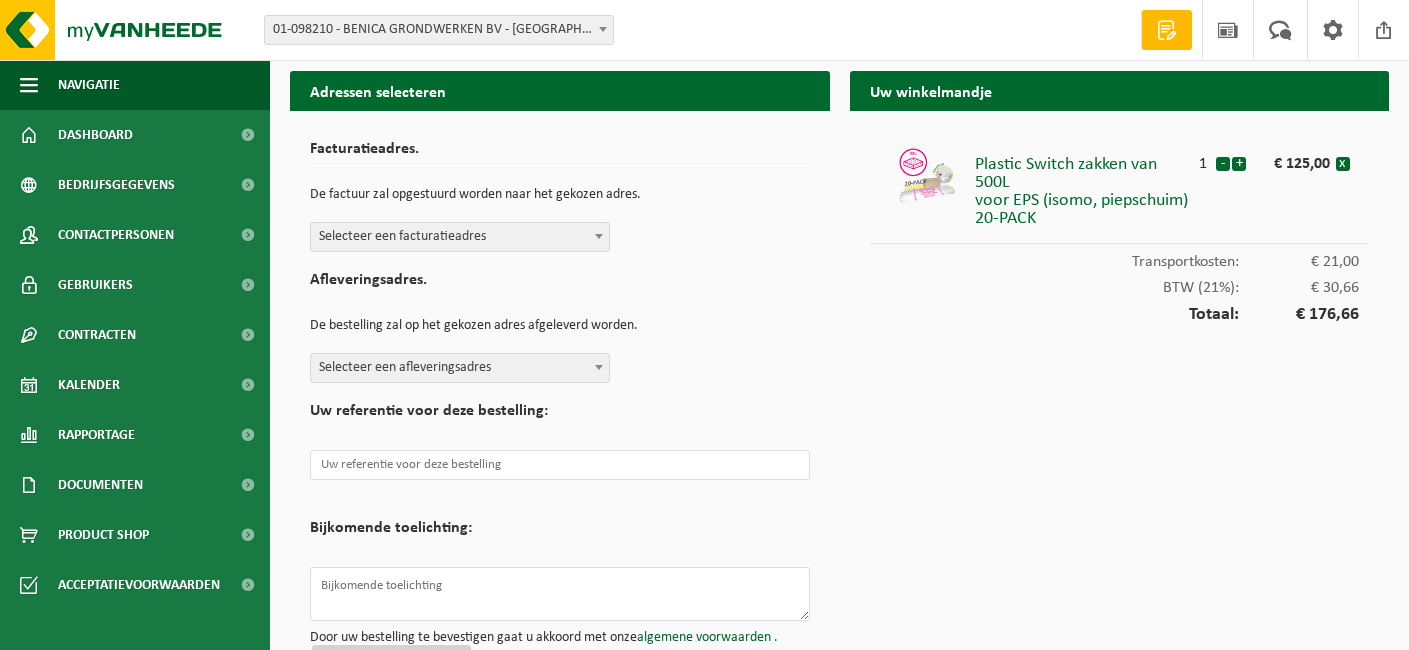 scroll, scrollTop: 0, scrollLeft: 0, axis: both 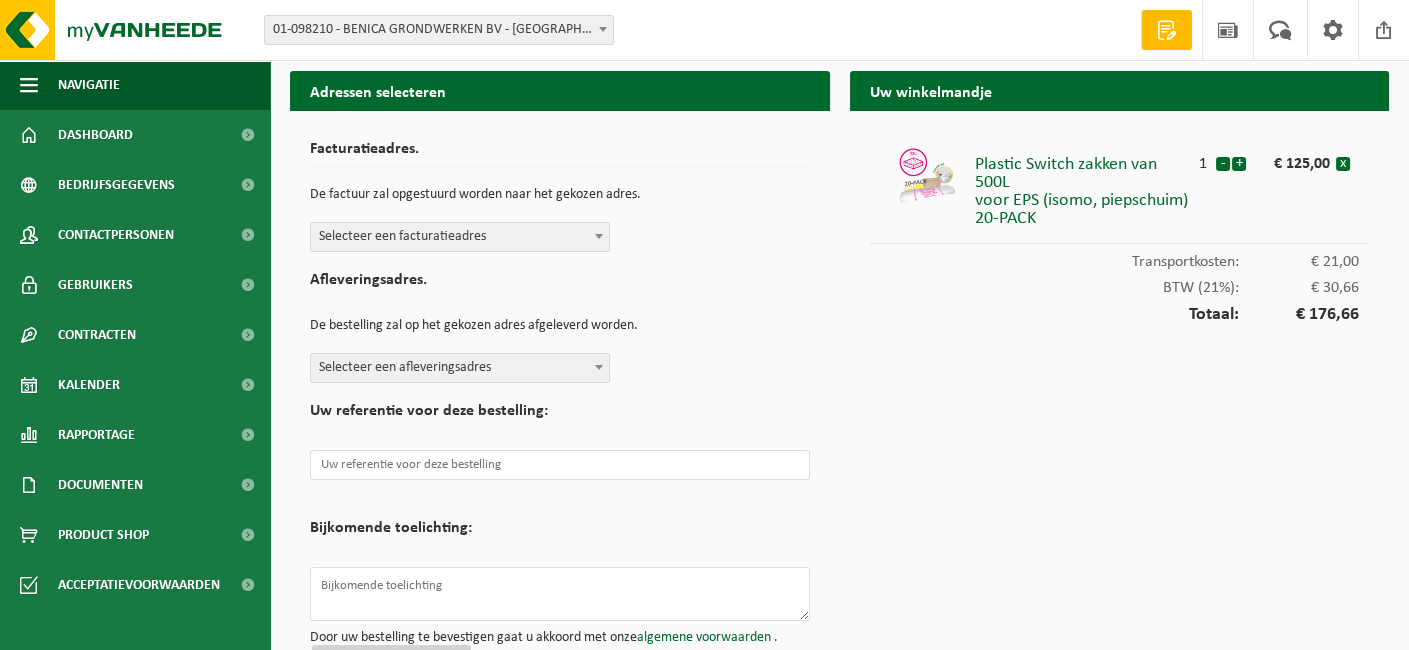 click at bounding box center [599, 236] 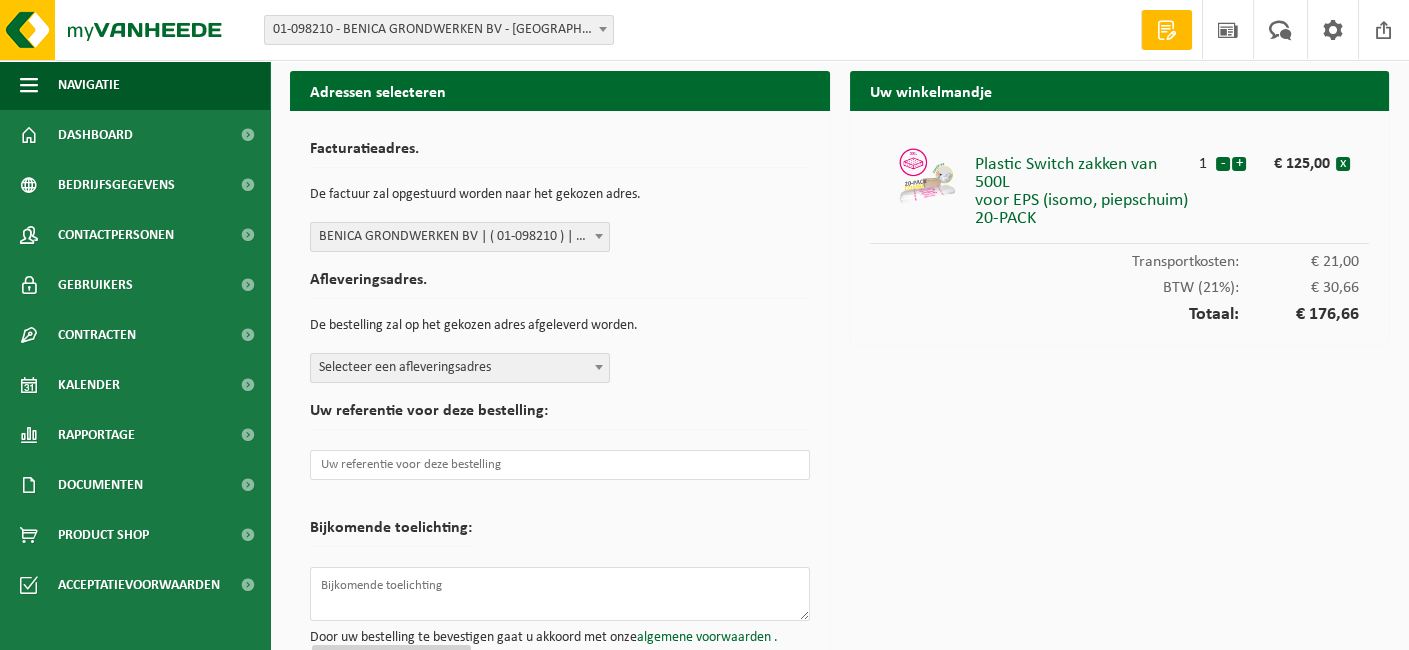 click at bounding box center (599, 367) 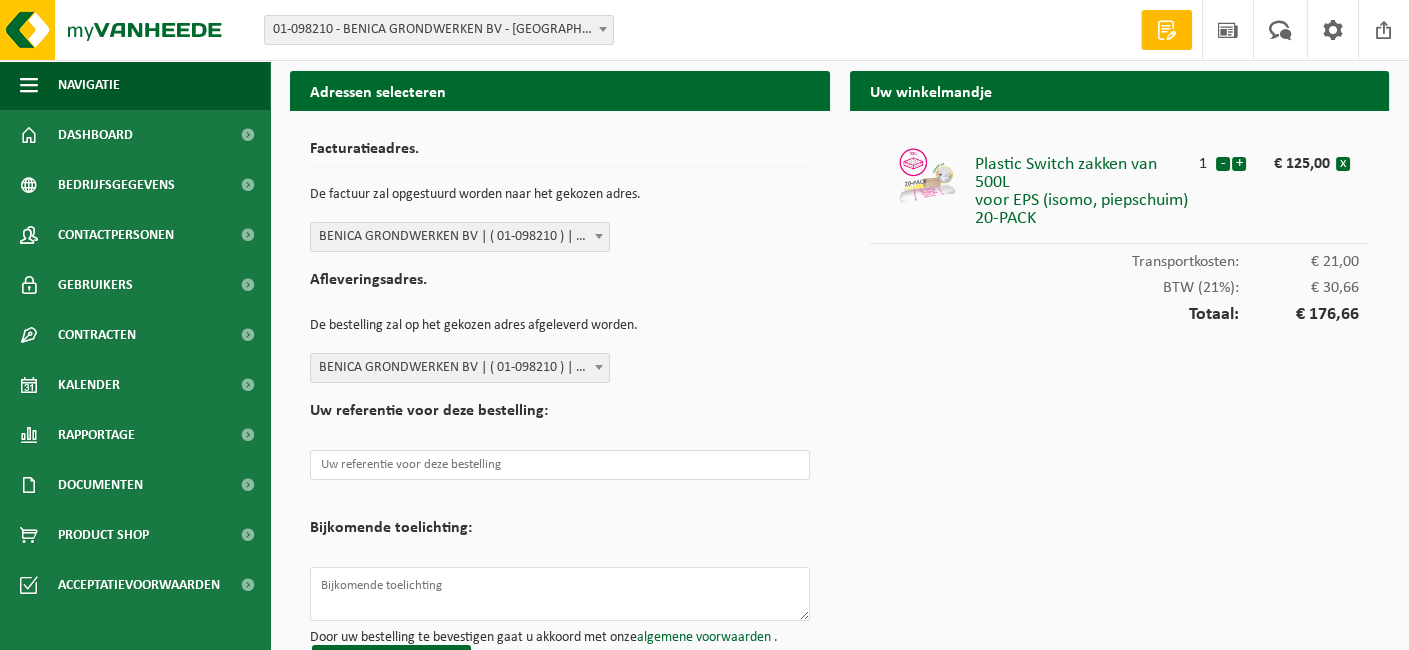 scroll, scrollTop: 55, scrollLeft: 0, axis: vertical 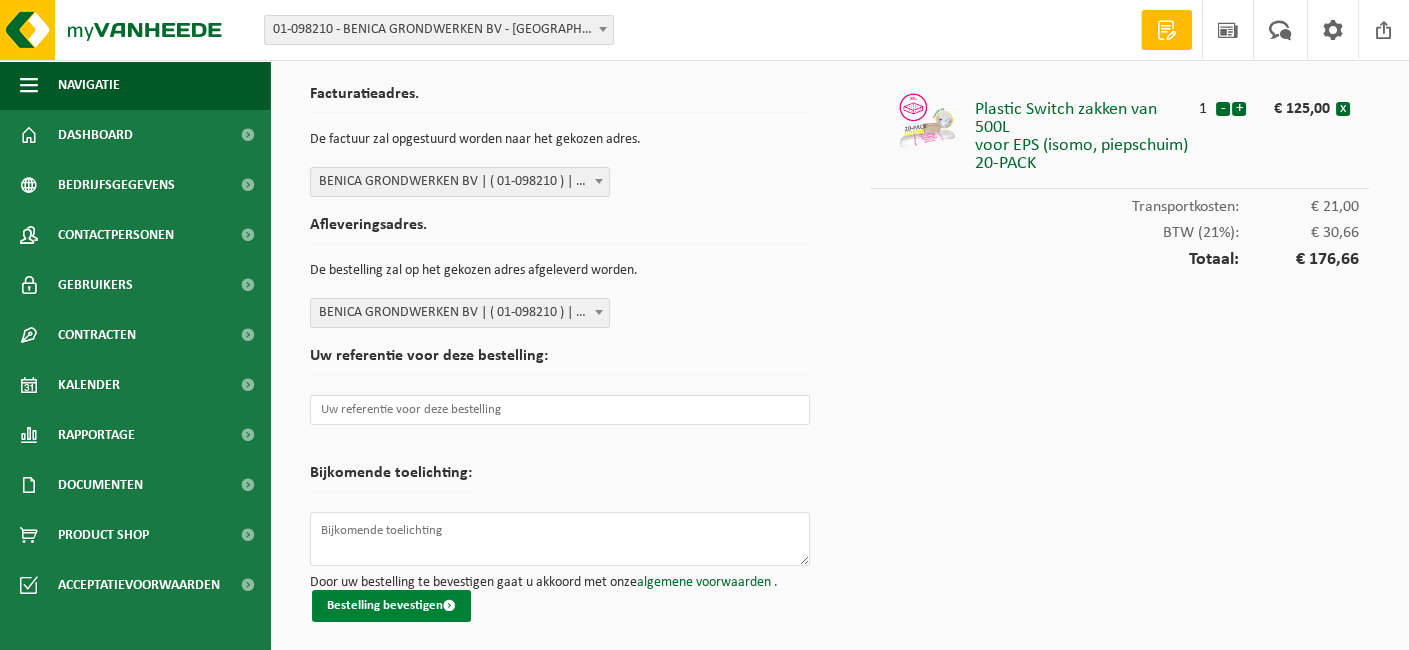 click on "Bestelling bevestigen" at bounding box center (391, 606) 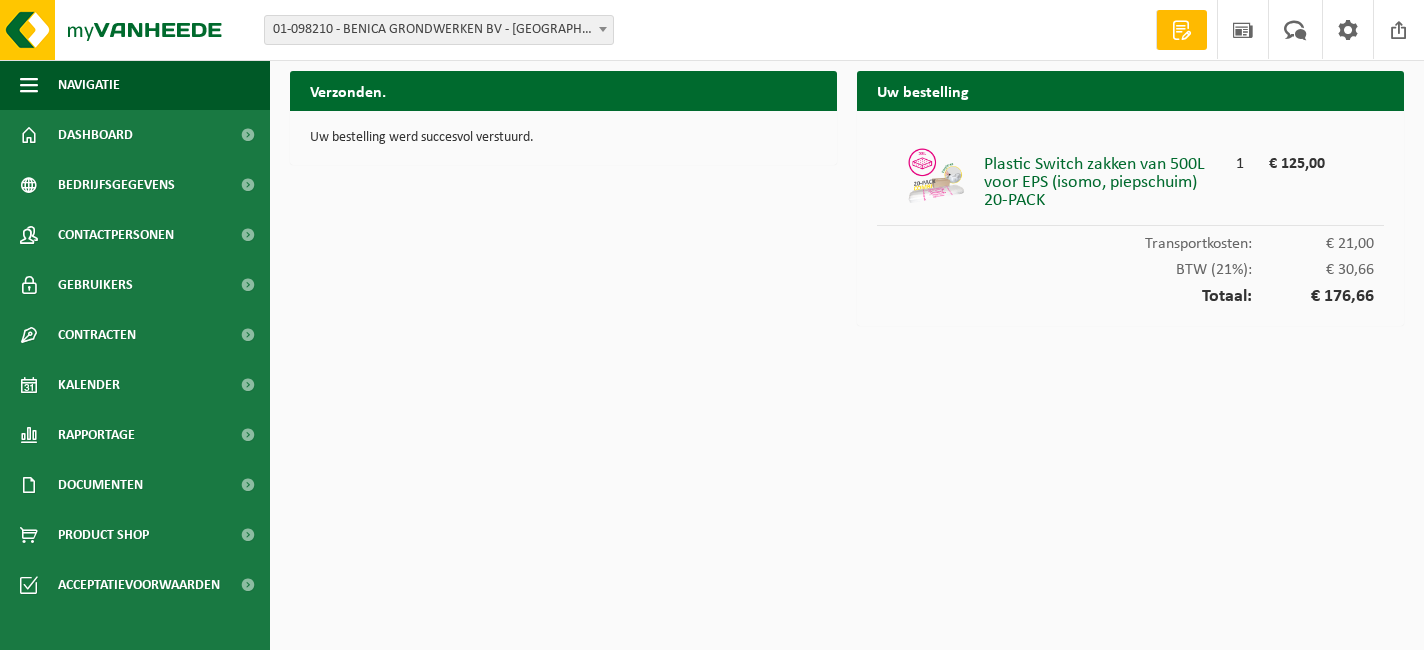 scroll, scrollTop: 0, scrollLeft: 0, axis: both 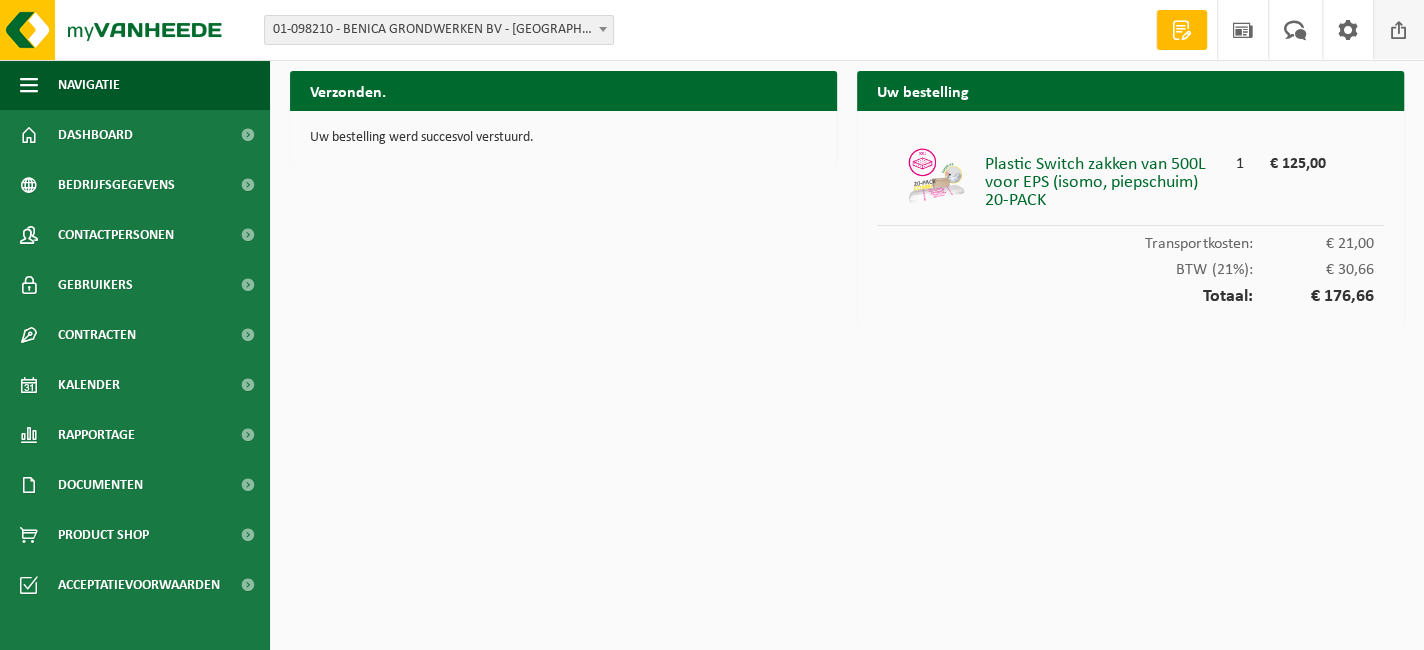 click at bounding box center (1399, 29) 